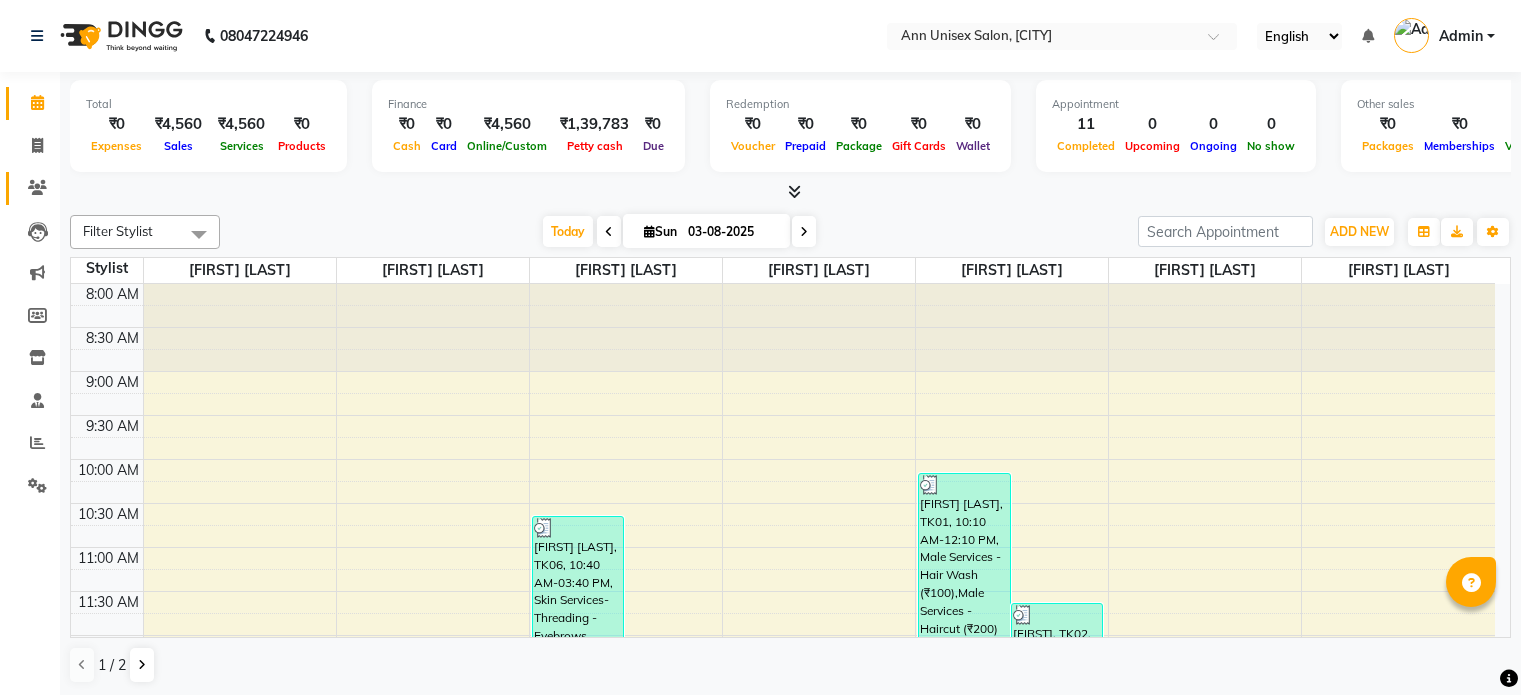 scroll, scrollTop: 0, scrollLeft: 0, axis: both 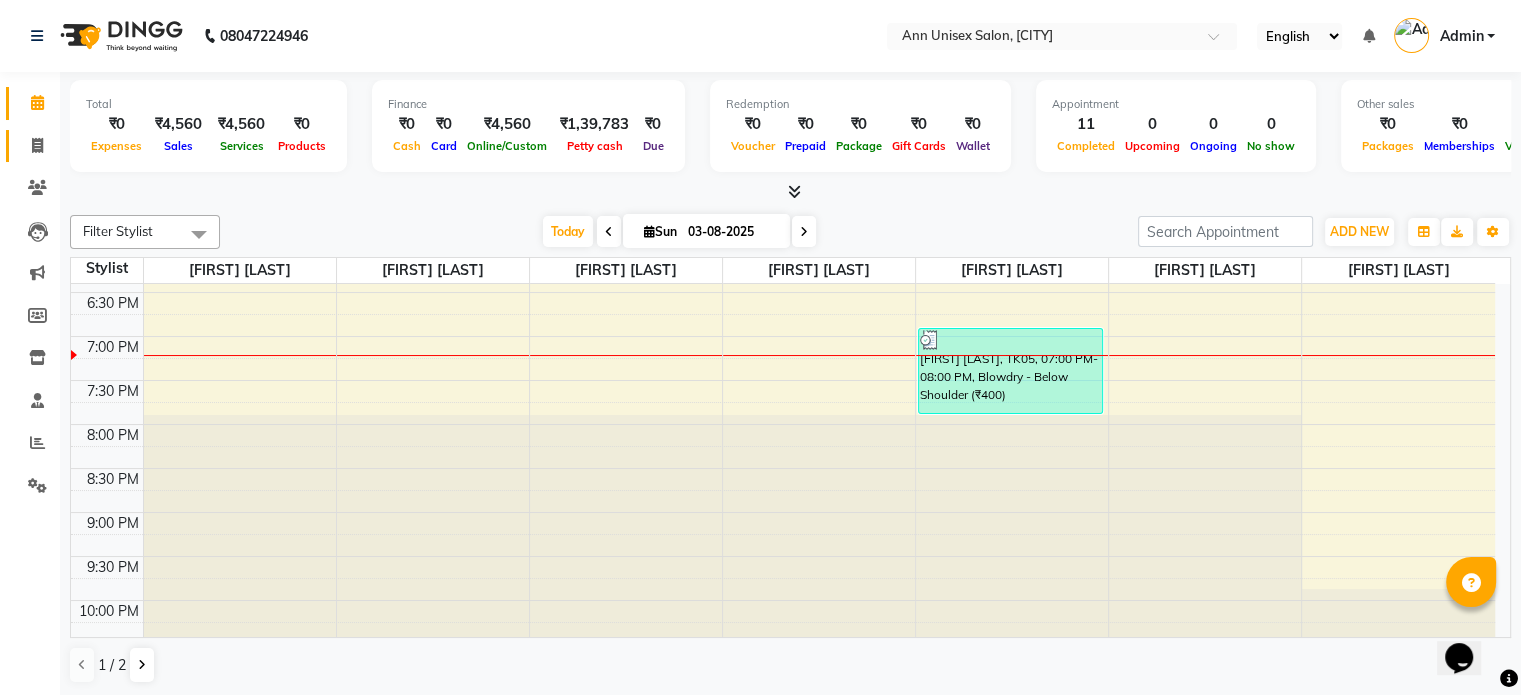 click 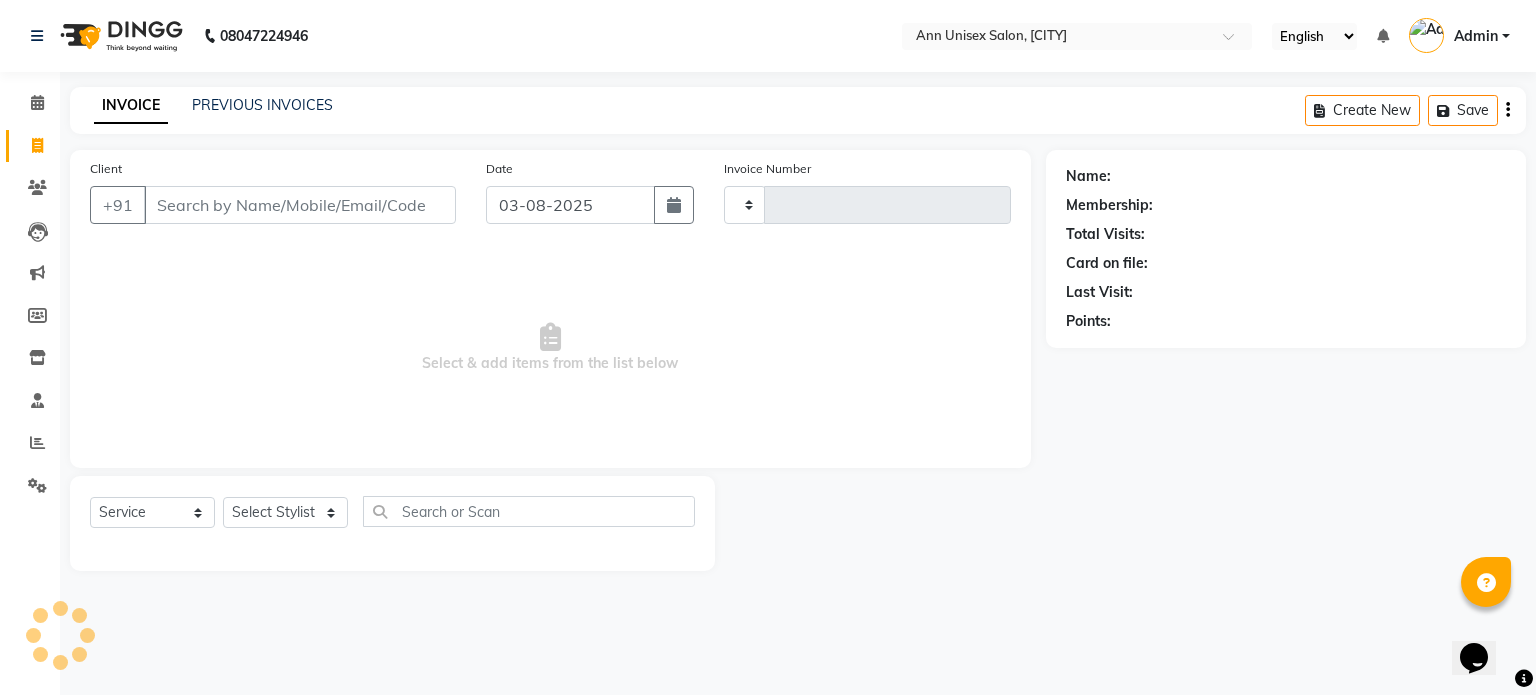 type on "1032" 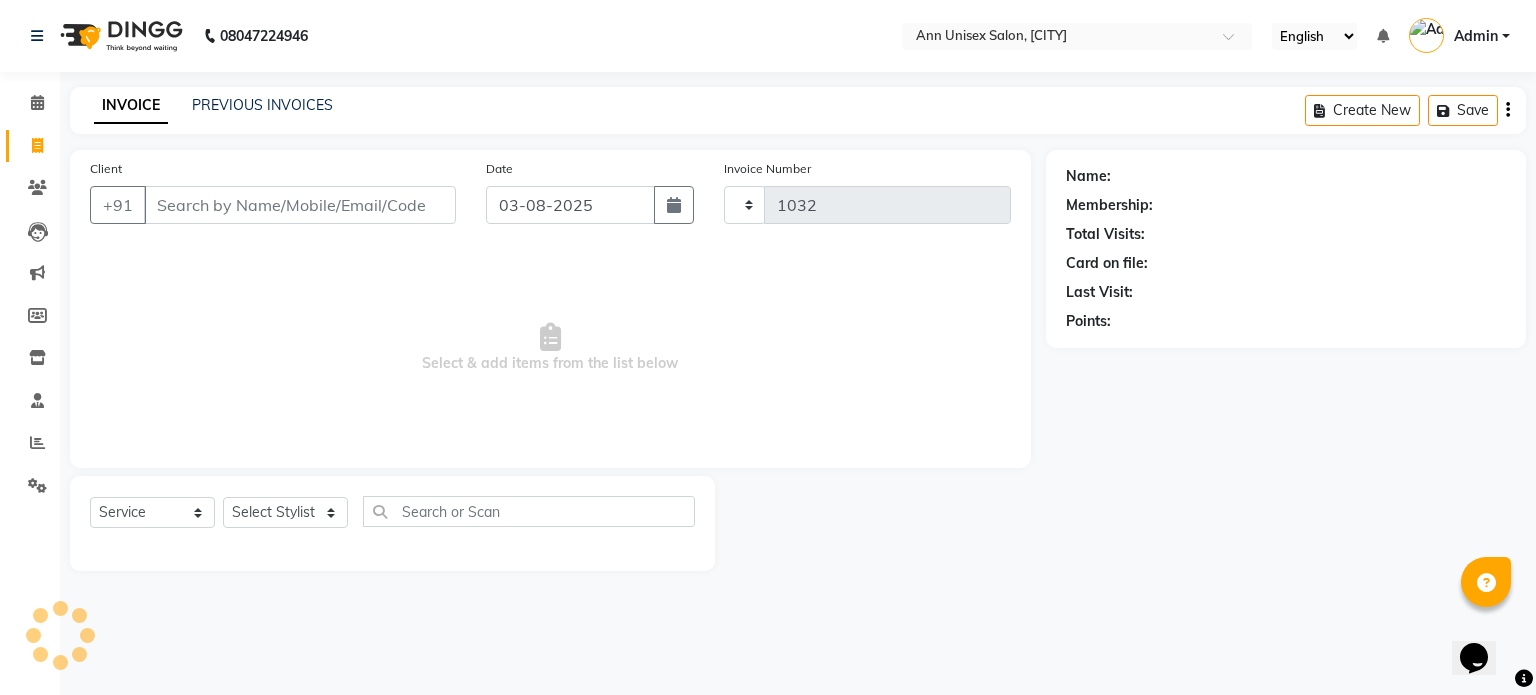 select on "7372" 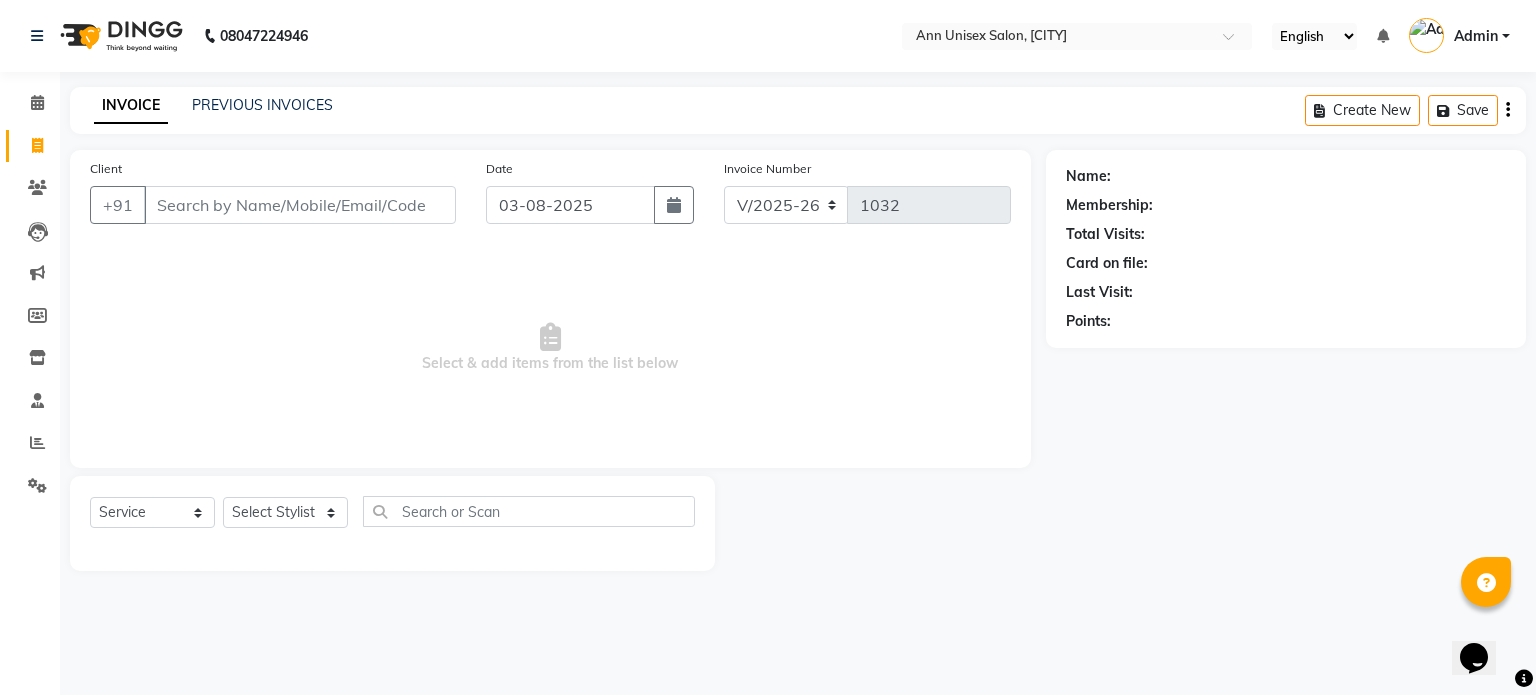 click on "Client" at bounding box center (300, 205) 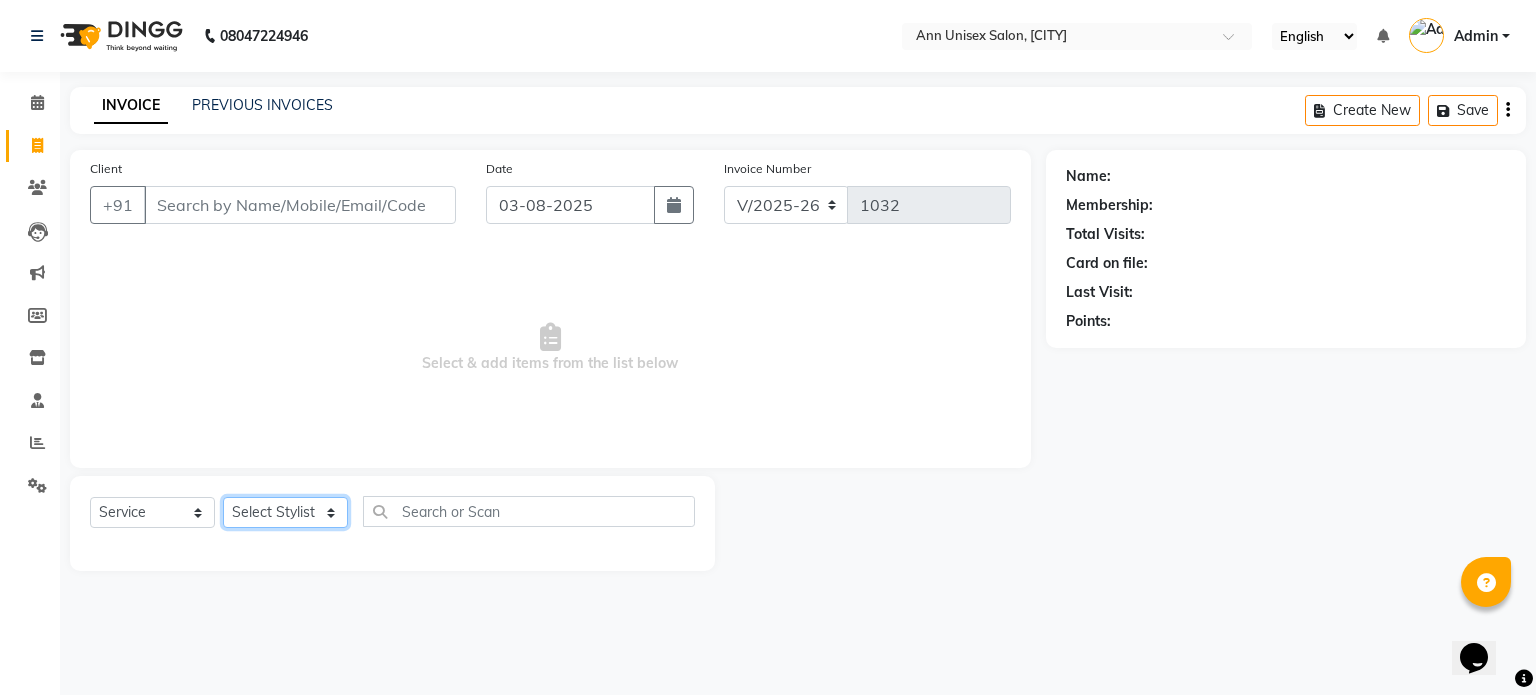 click on "Select Stylist [FIRST] [LAST] [FIRST] [LAST] [FIRST] [LAST] [FIRST] [LAST] [FIRST] [LAST] [FIRST] [LAST] [FIRST]" 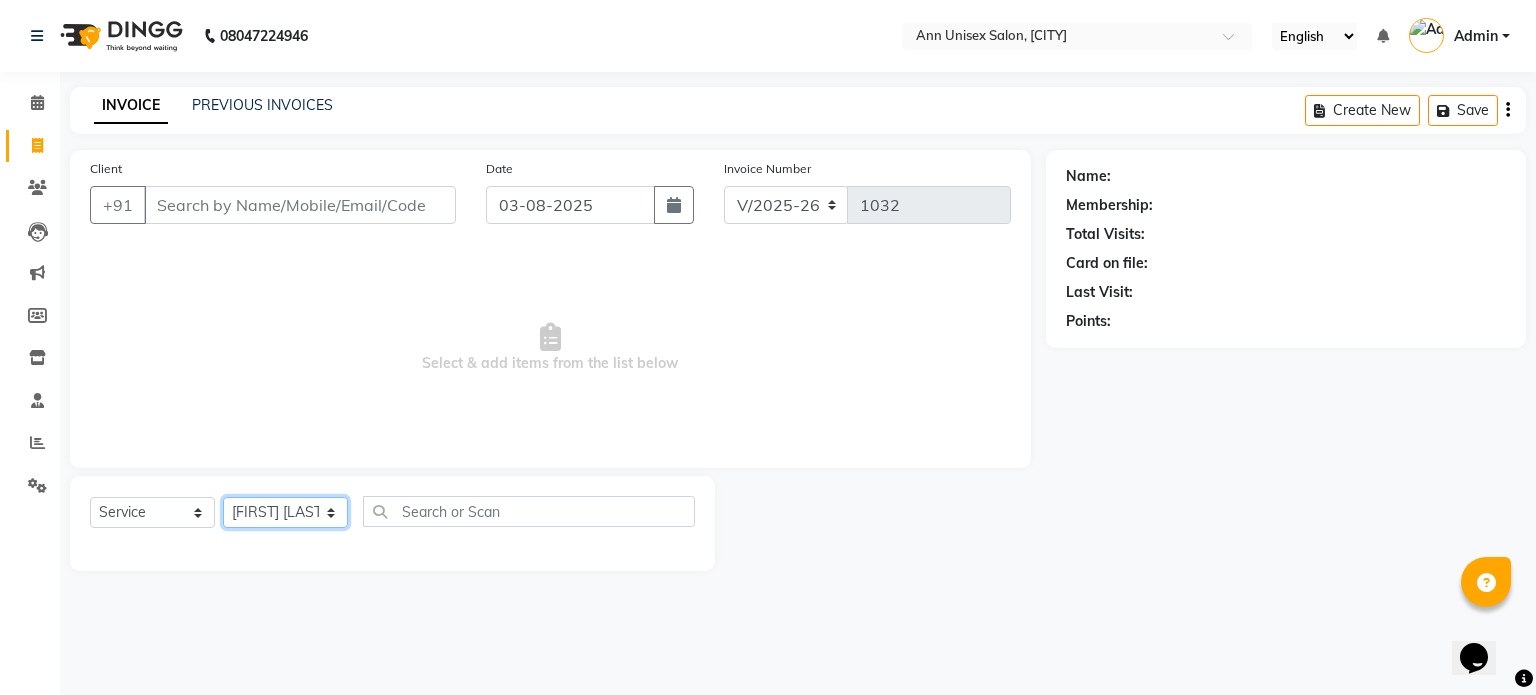 click on "Select Stylist [FIRST] [LAST] [FIRST] [LAST] [FIRST] [LAST] [FIRST] [LAST] [FIRST] [LAST] [FIRST] [LAST] [FIRST]" 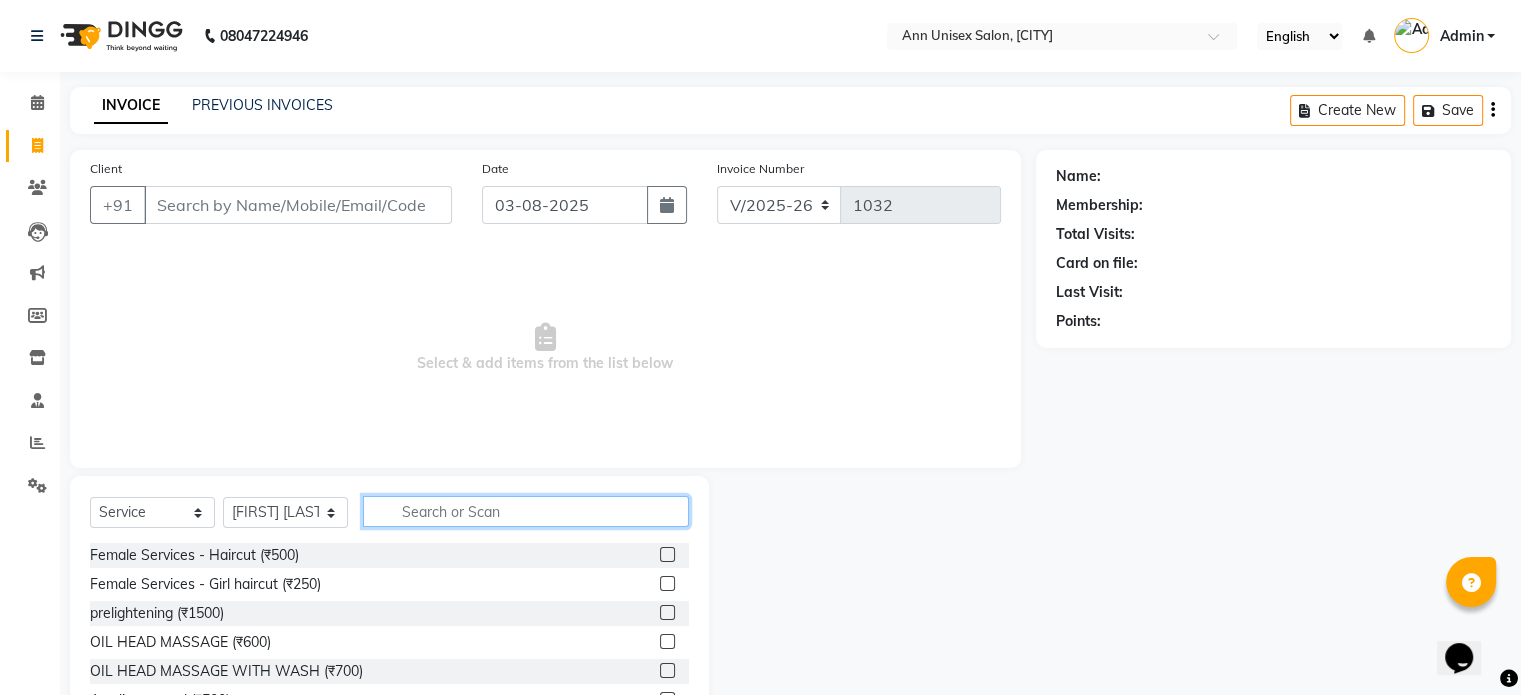 click 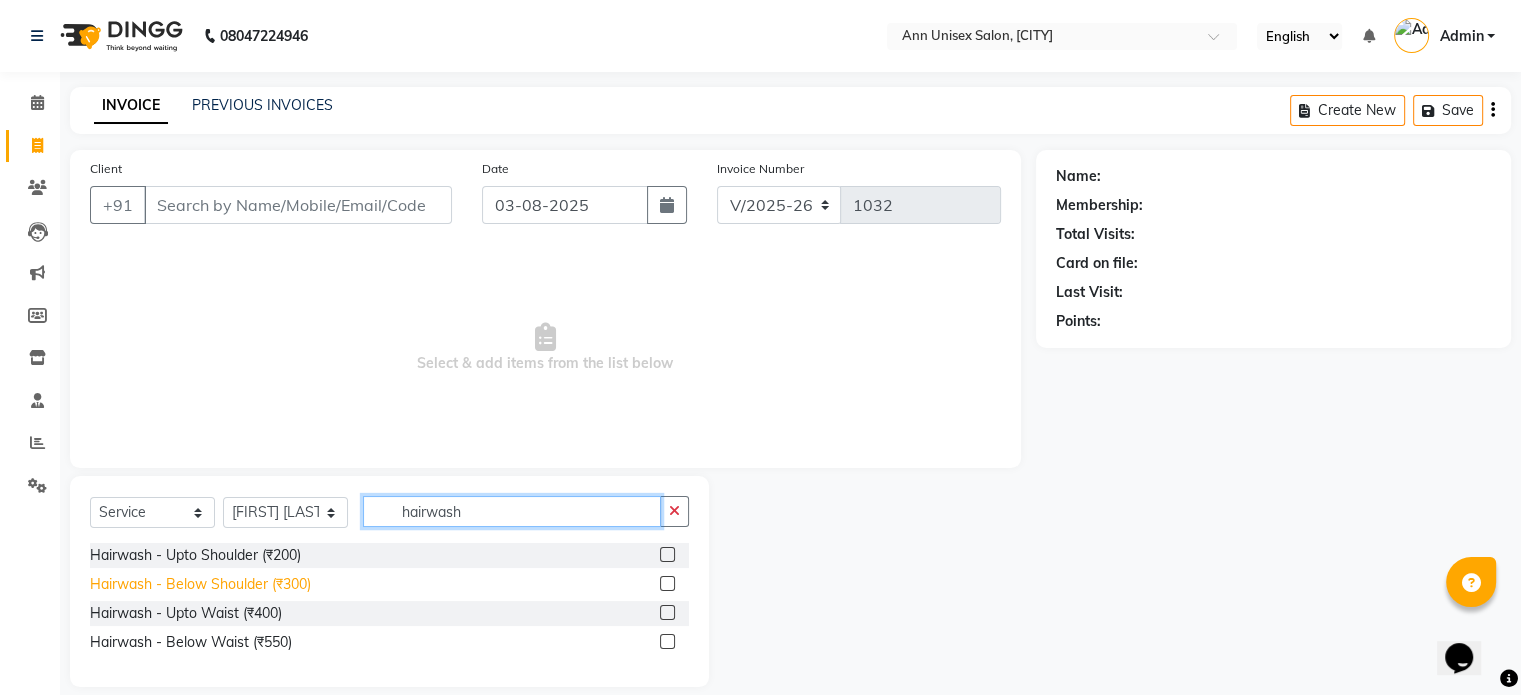 type on "hairwash" 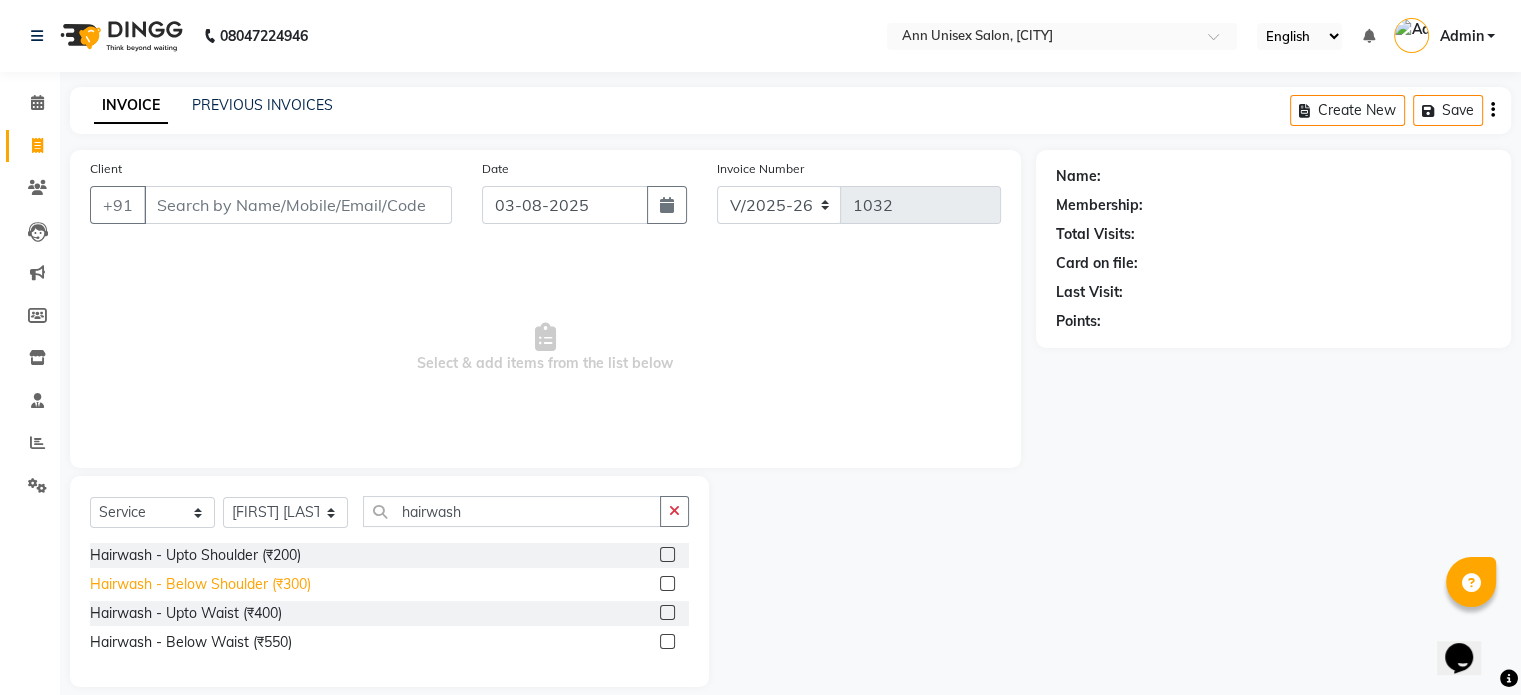 click on "Hairwash - Below Shoulder (₹300)" 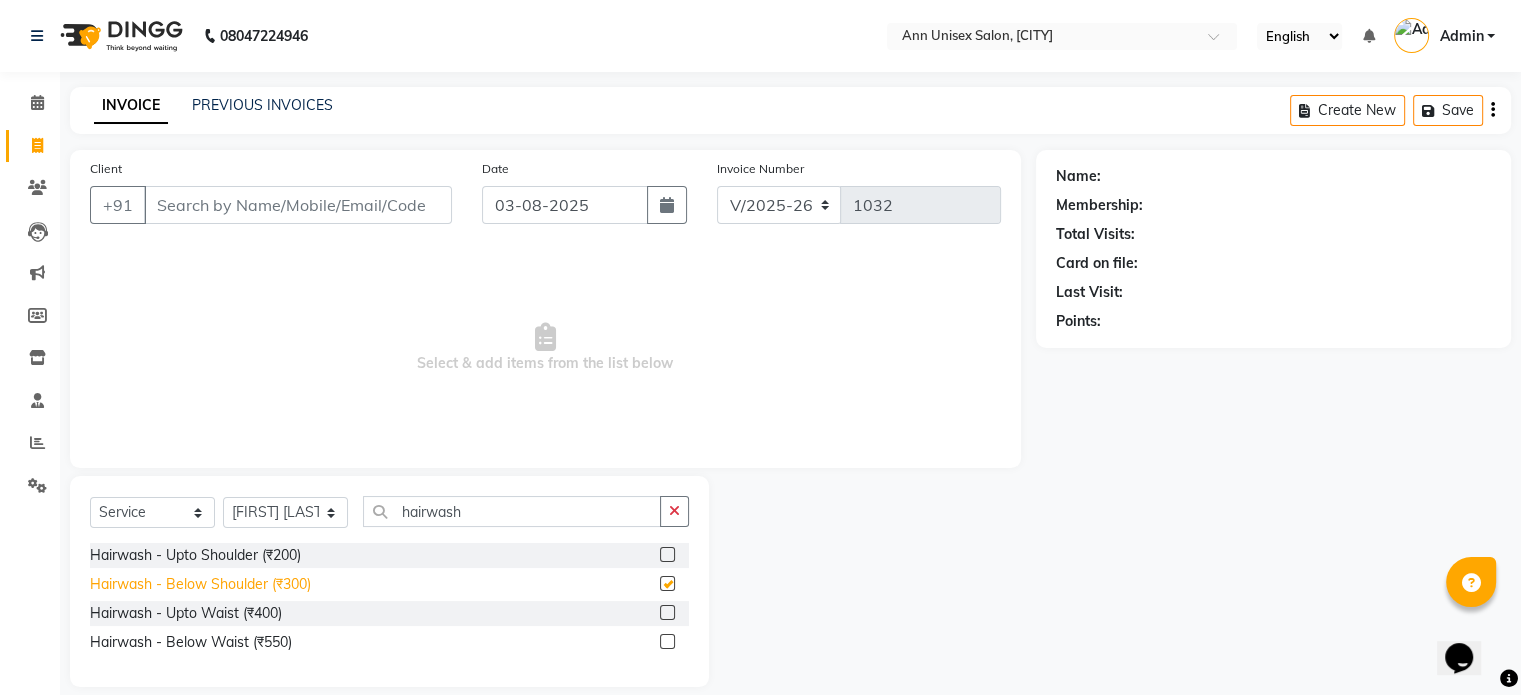 checkbox on "false" 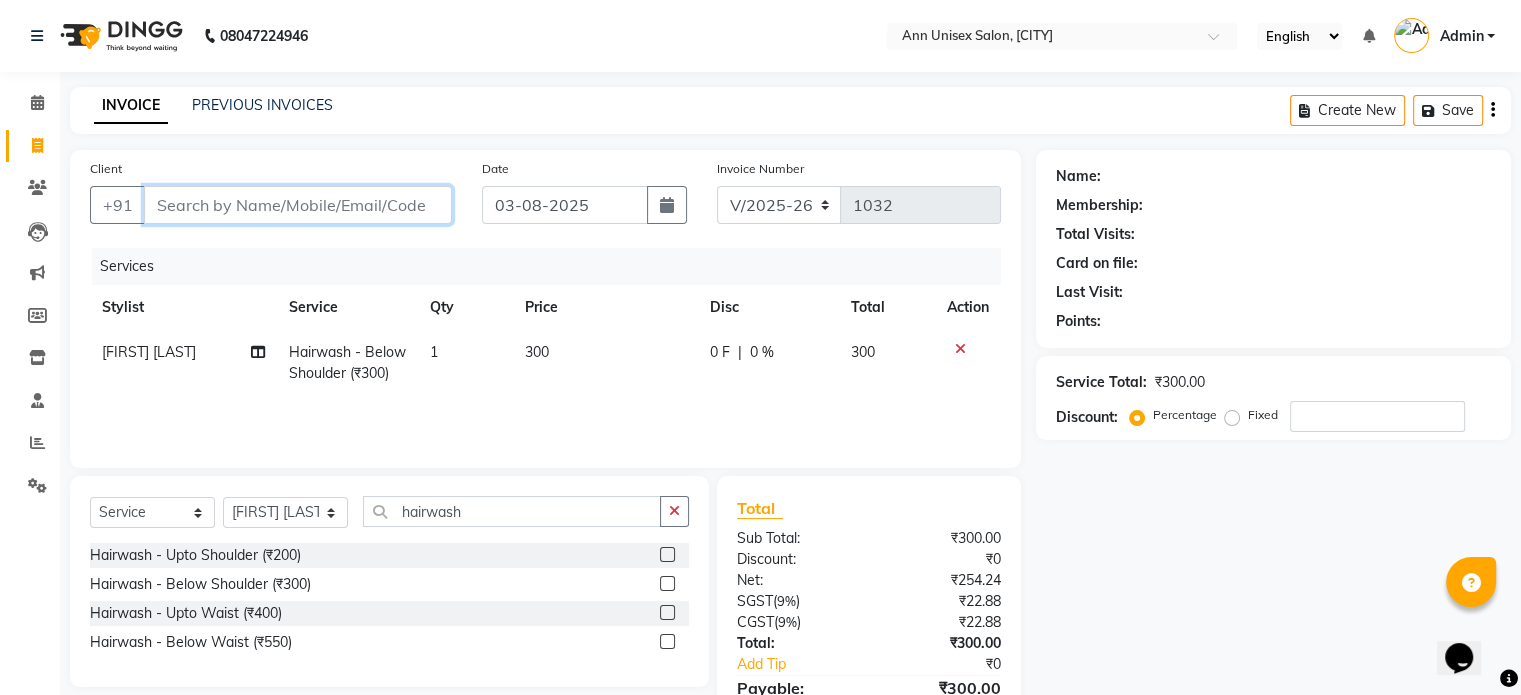 click on "Client" at bounding box center (298, 205) 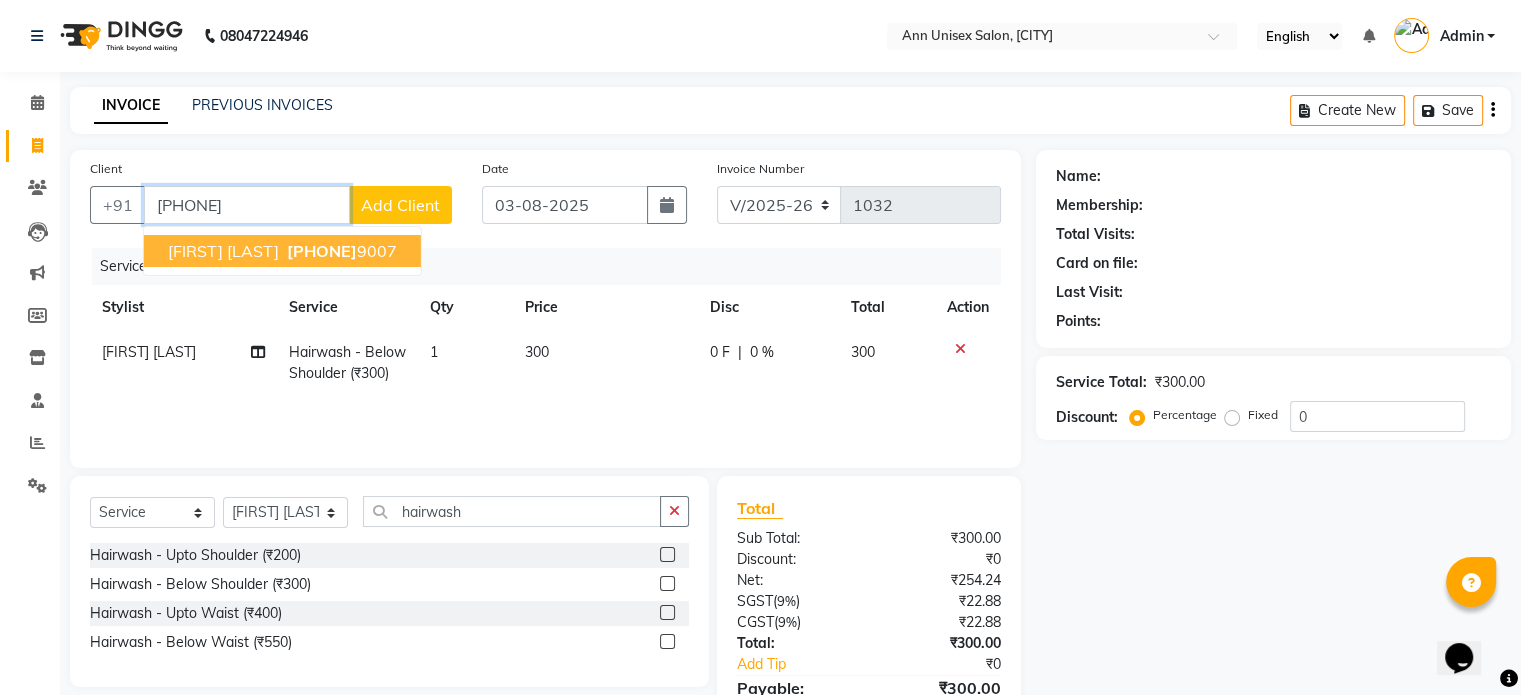 click on "[FIRST] [LAST]" at bounding box center [223, 251] 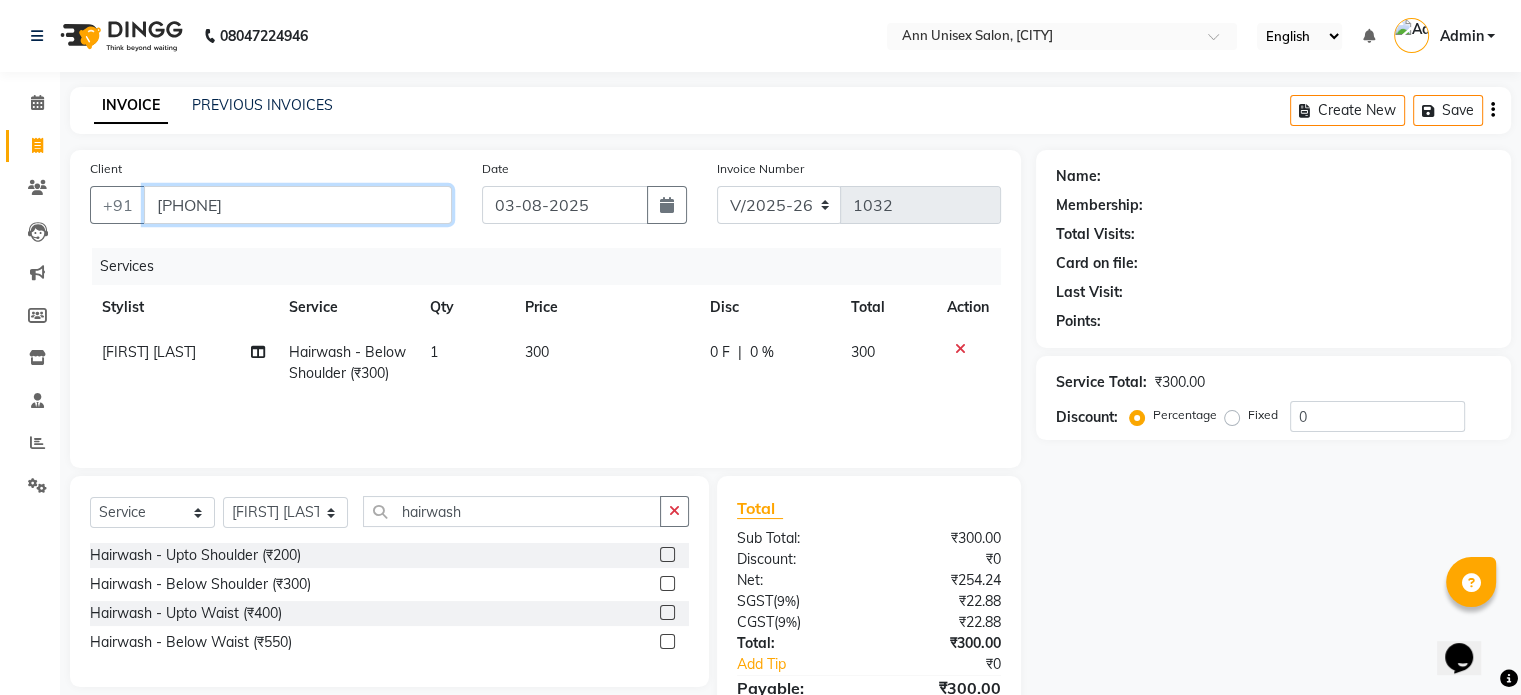 type on "[PHONE]" 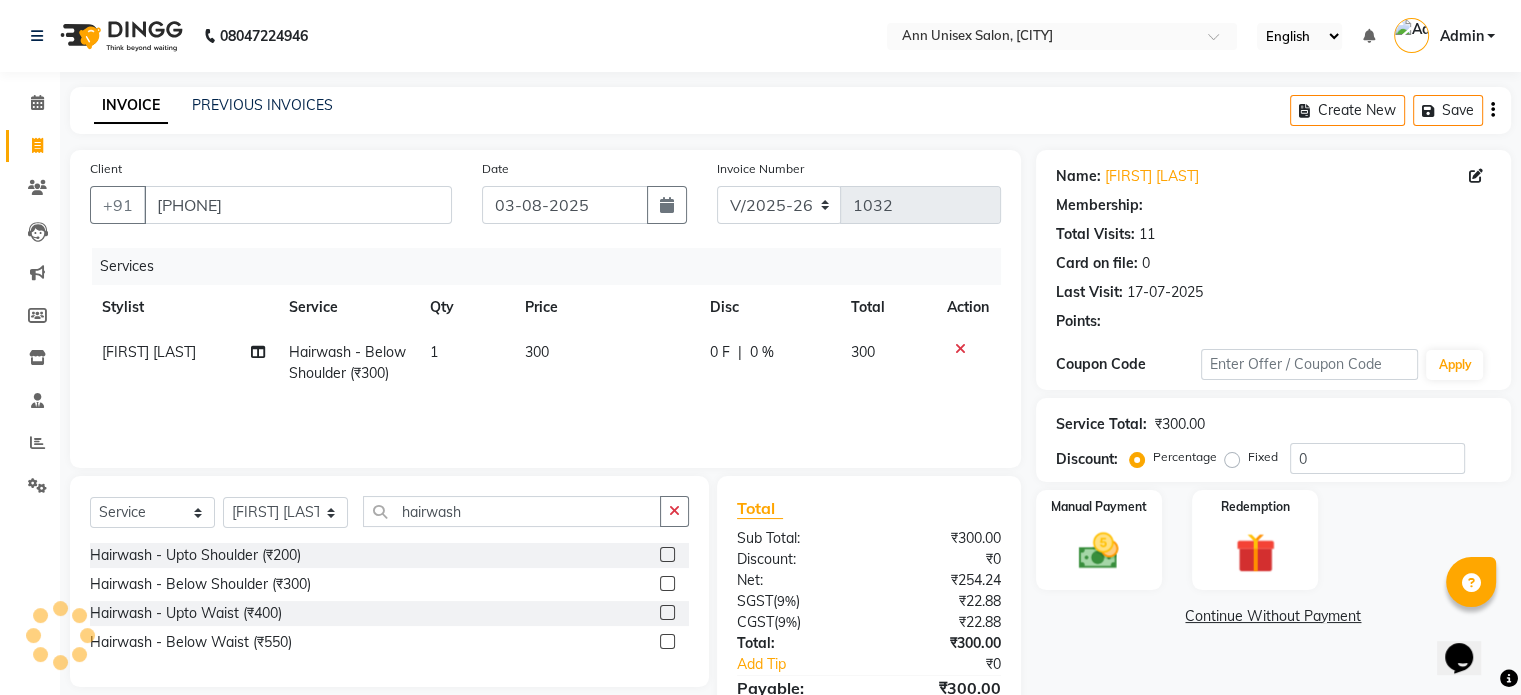 select on "1: Object" 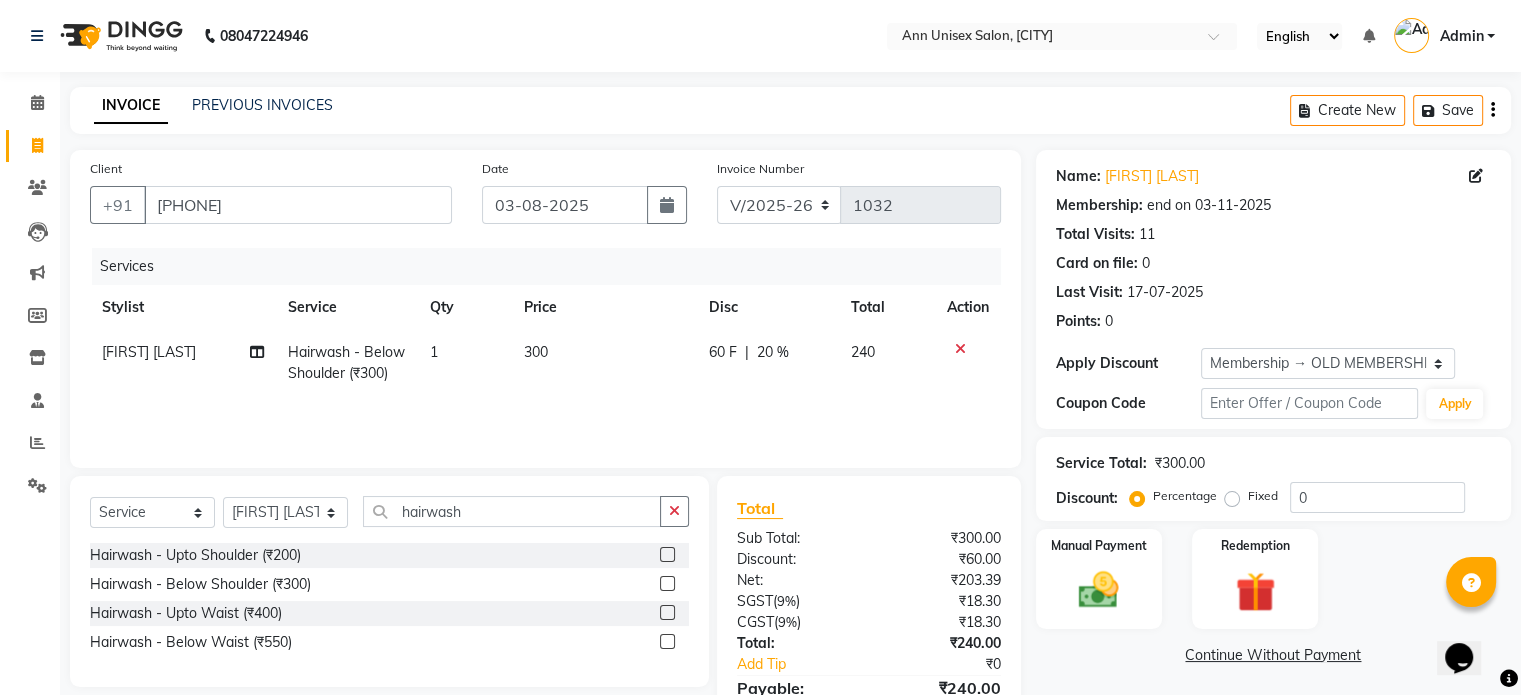 type on "20" 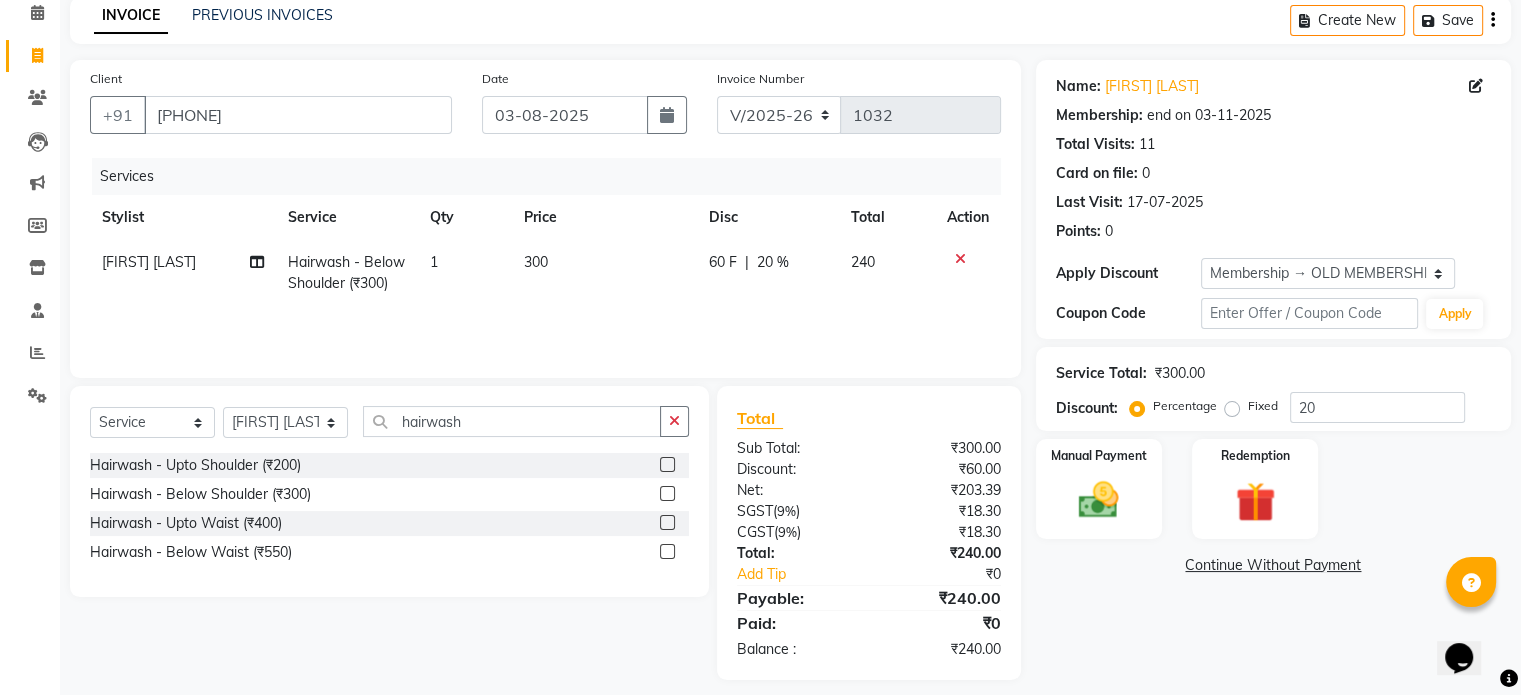 scroll, scrollTop: 91, scrollLeft: 0, axis: vertical 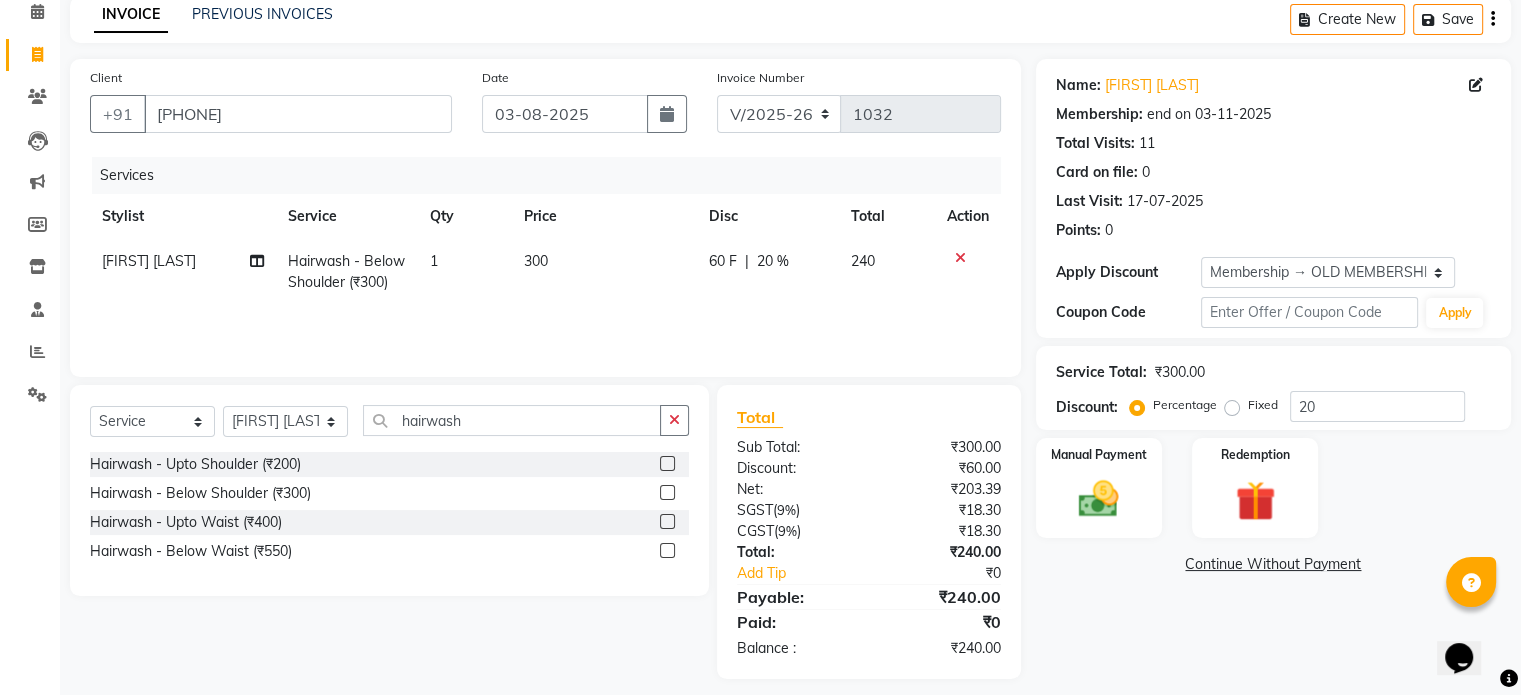 click on "20 %" 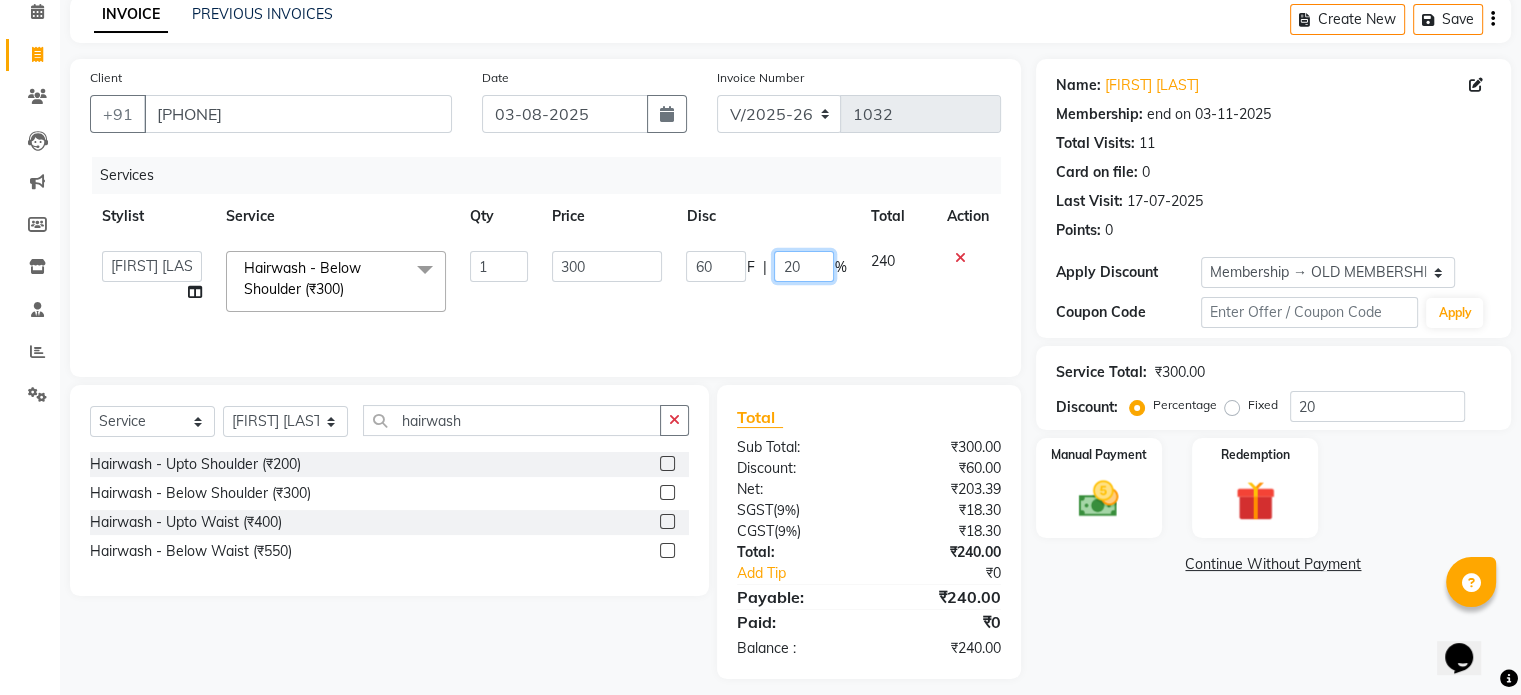 click on "20" 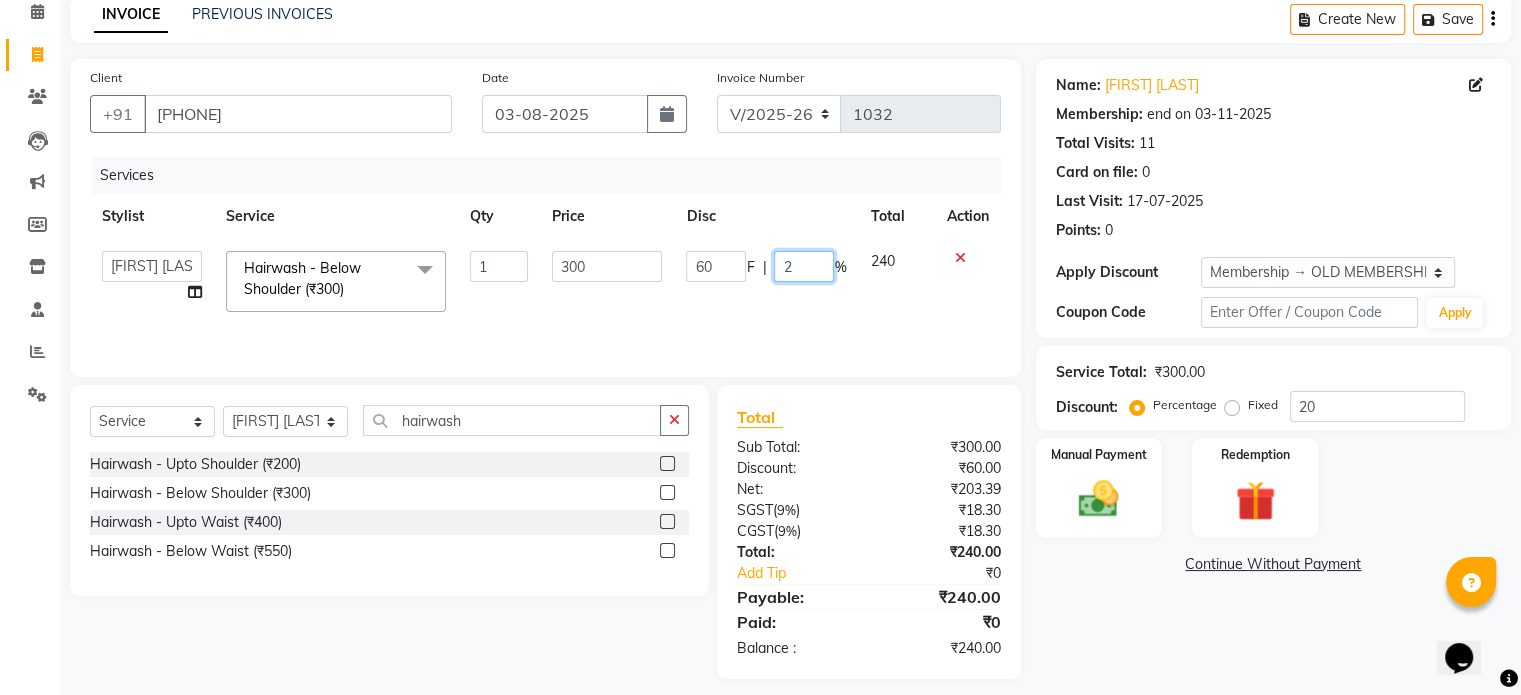 type 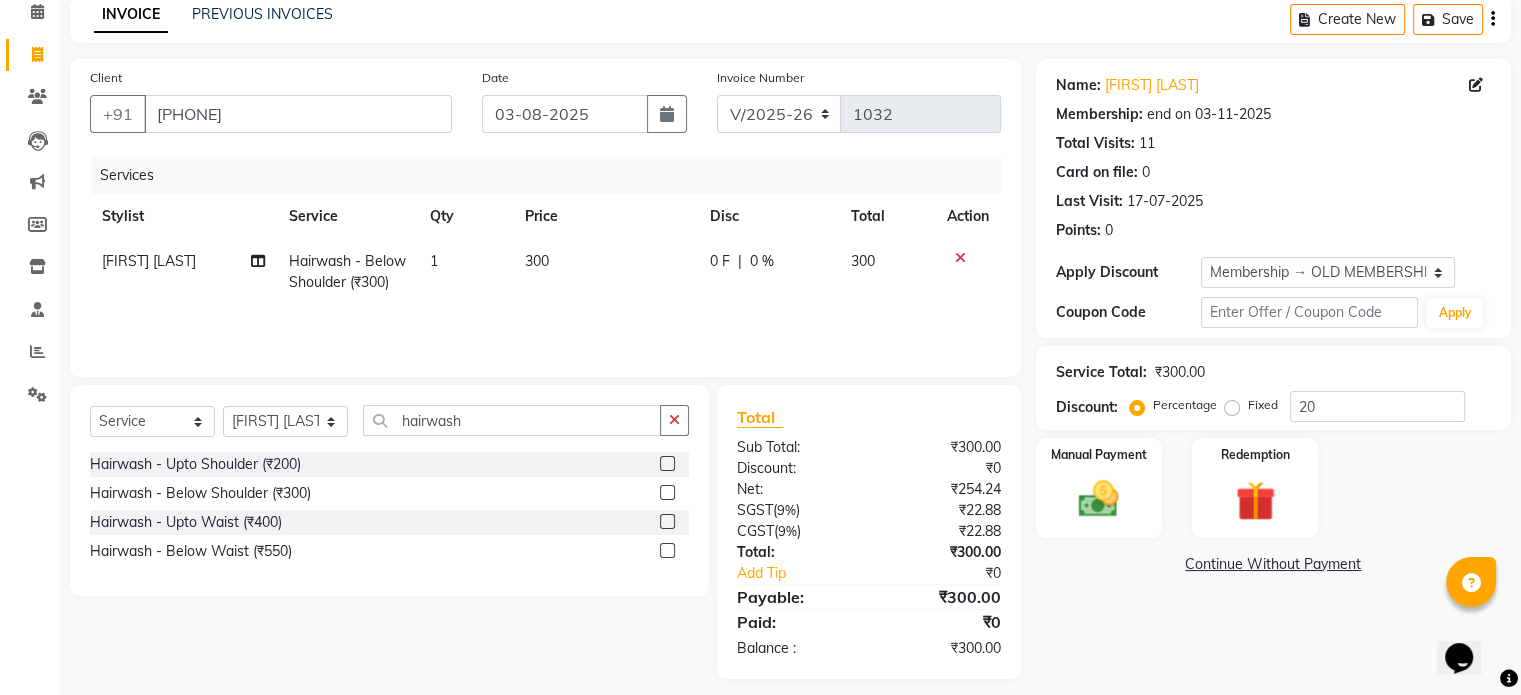 click on "Services Stylist Service Qty Price Disc Total Action [FIRST] [LAST] Hairwash - Below Shoulder (₹300) 1 300 0 F | 0 % 300" 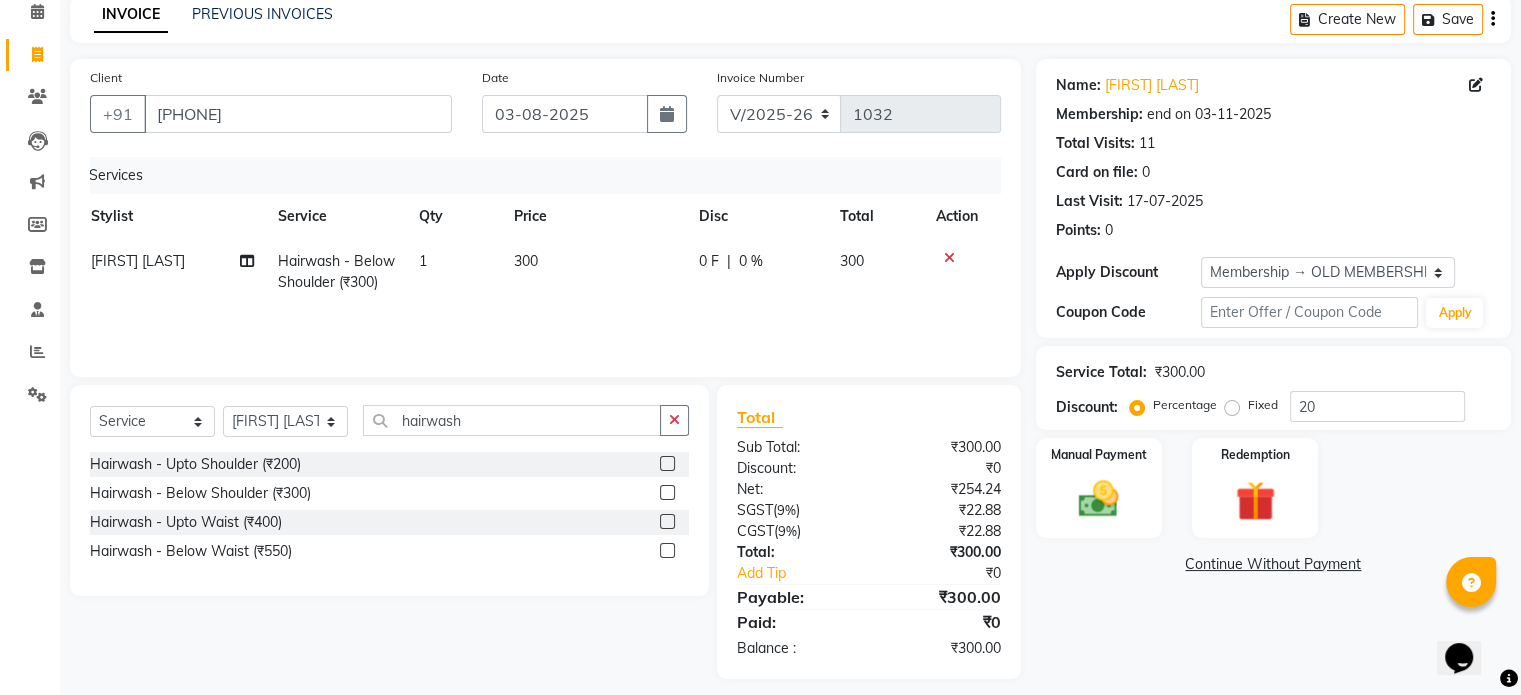 scroll, scrollTop: 105, scrollLeft: 0, axis: vertical 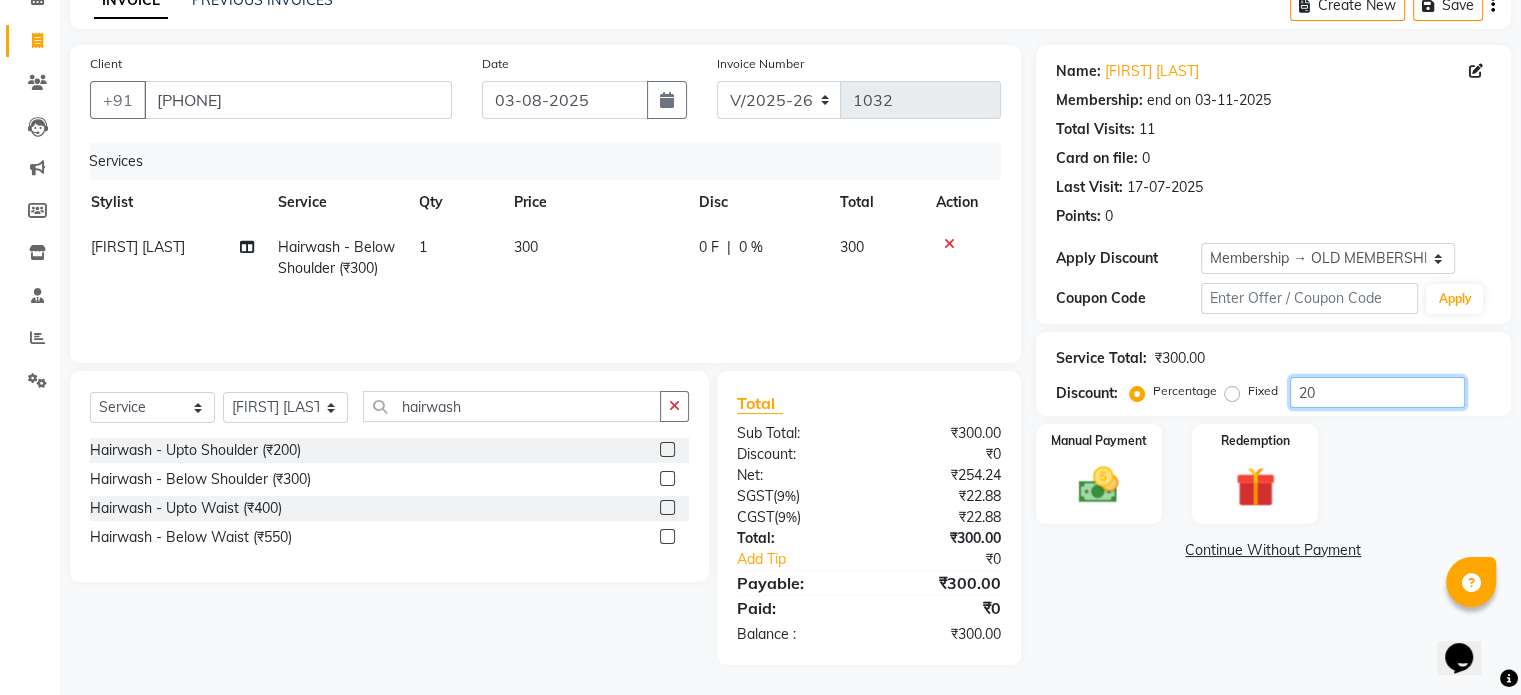 click on "20" 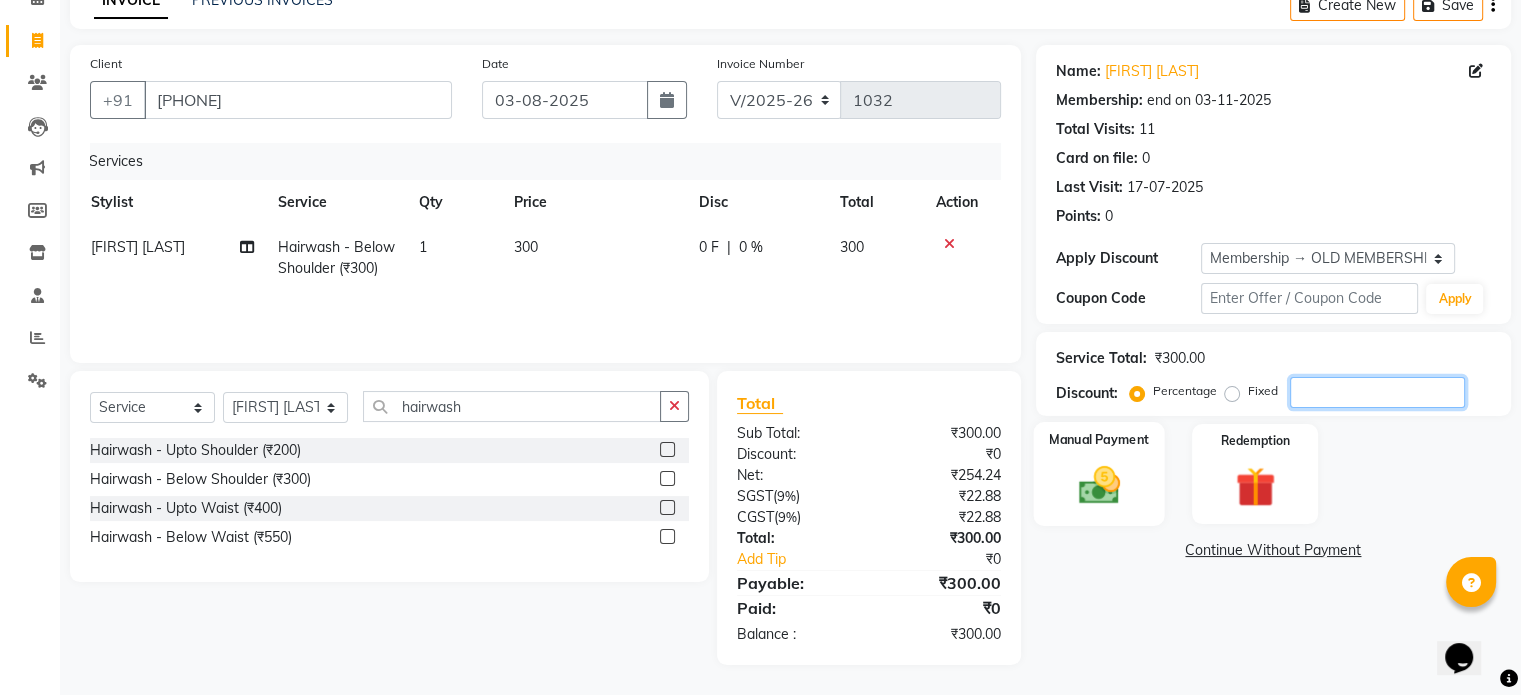 type 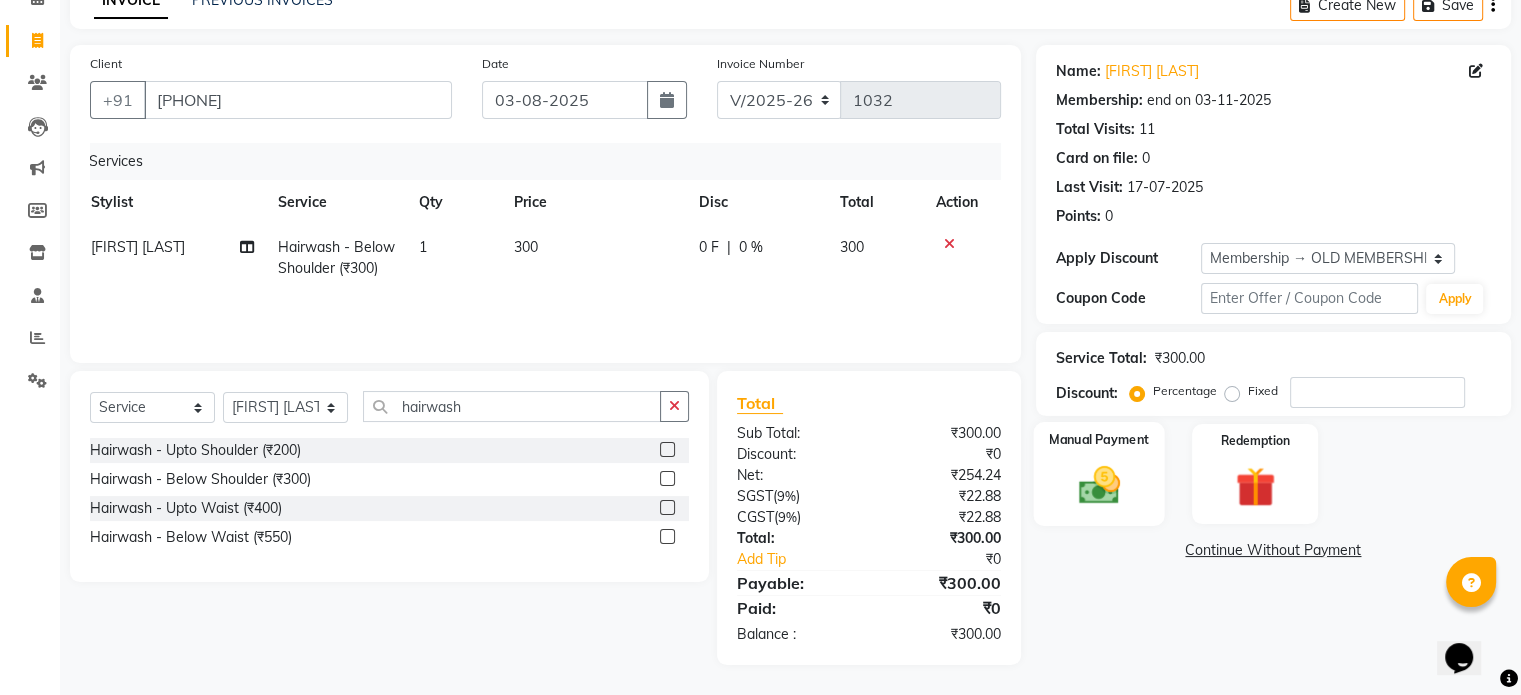 click on "Manual Payment" 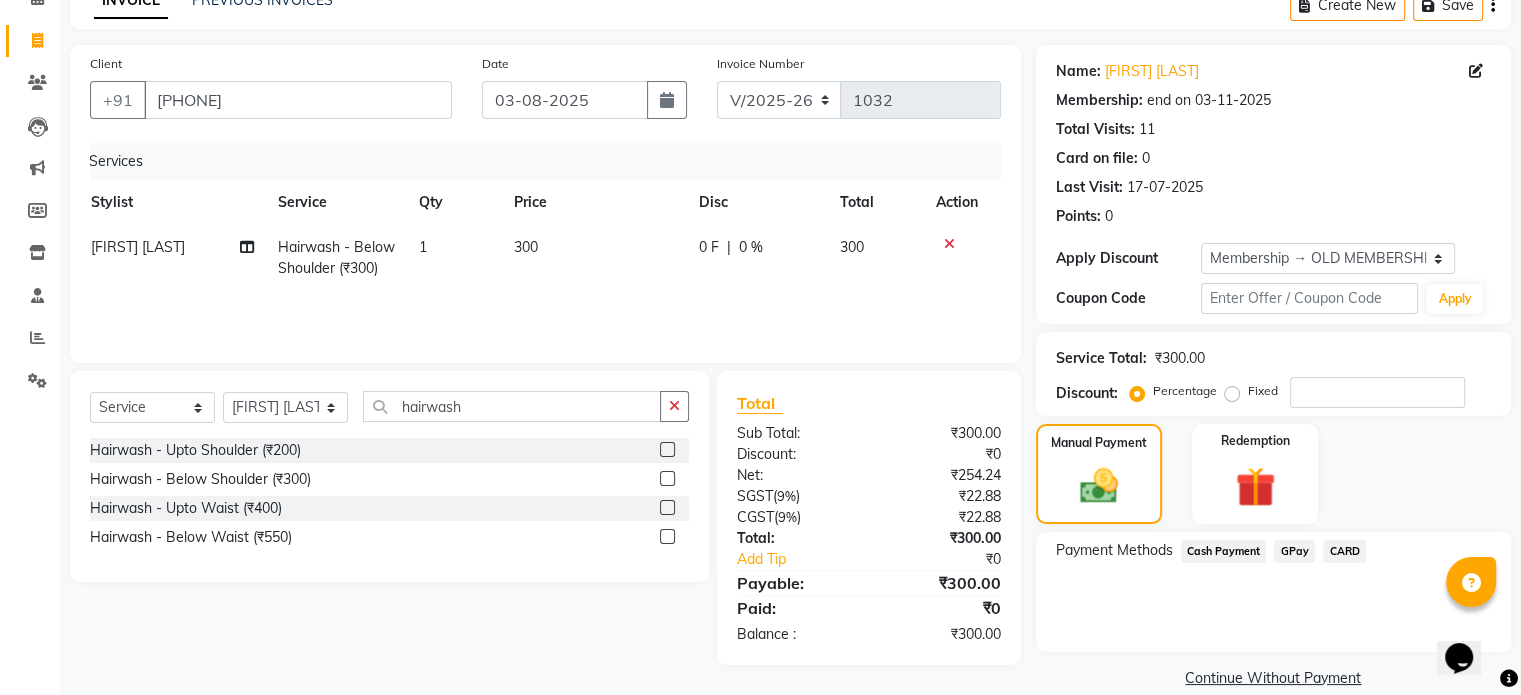 click on "GPay" 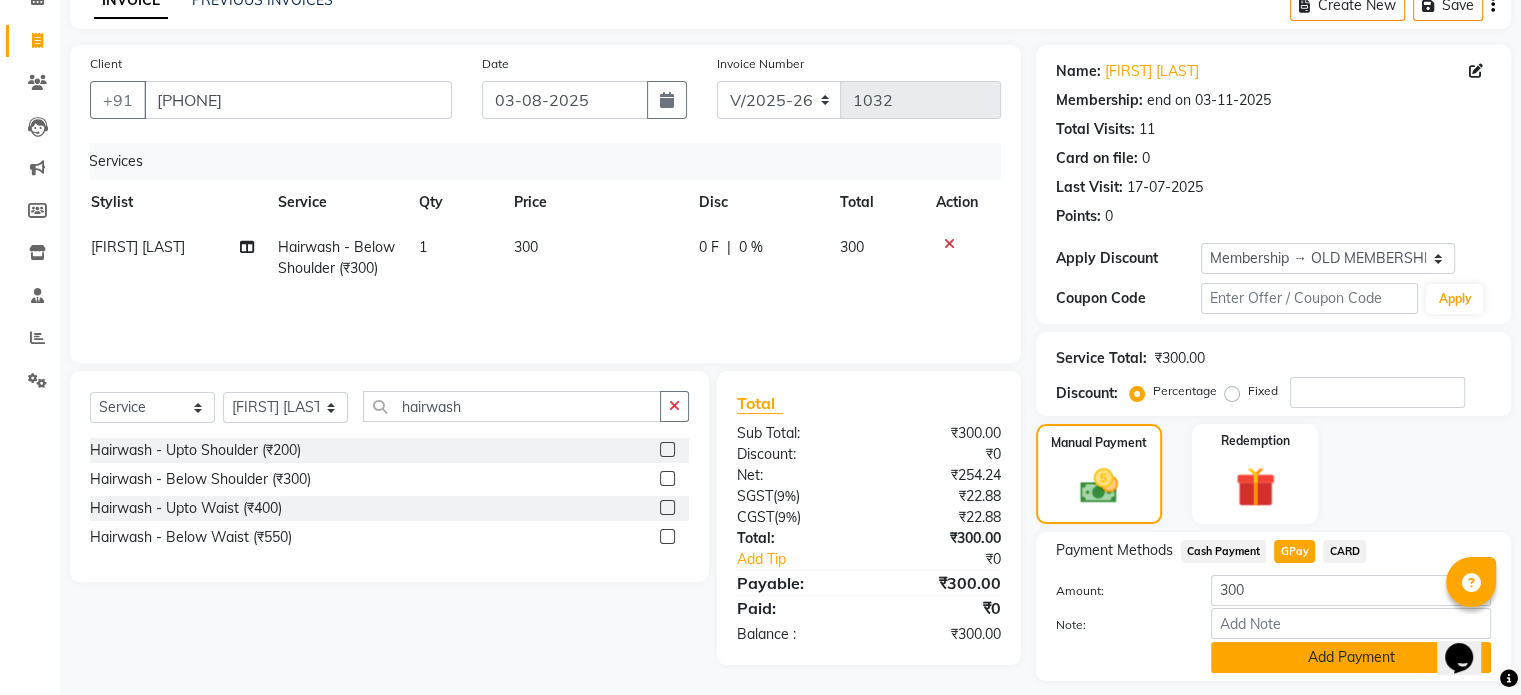 click on "Add Payment" 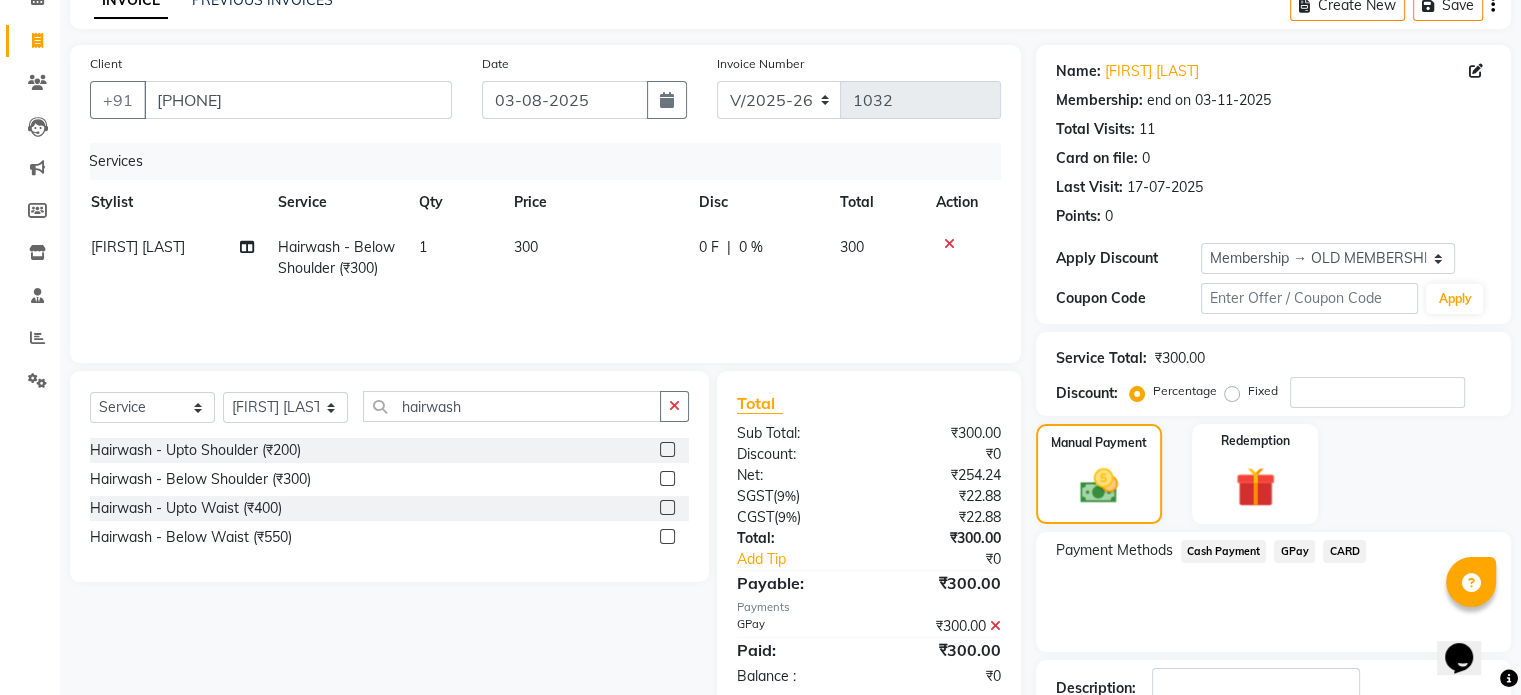 scroll, scrollTop: 244, scrollLeft: 0, axis: vertical 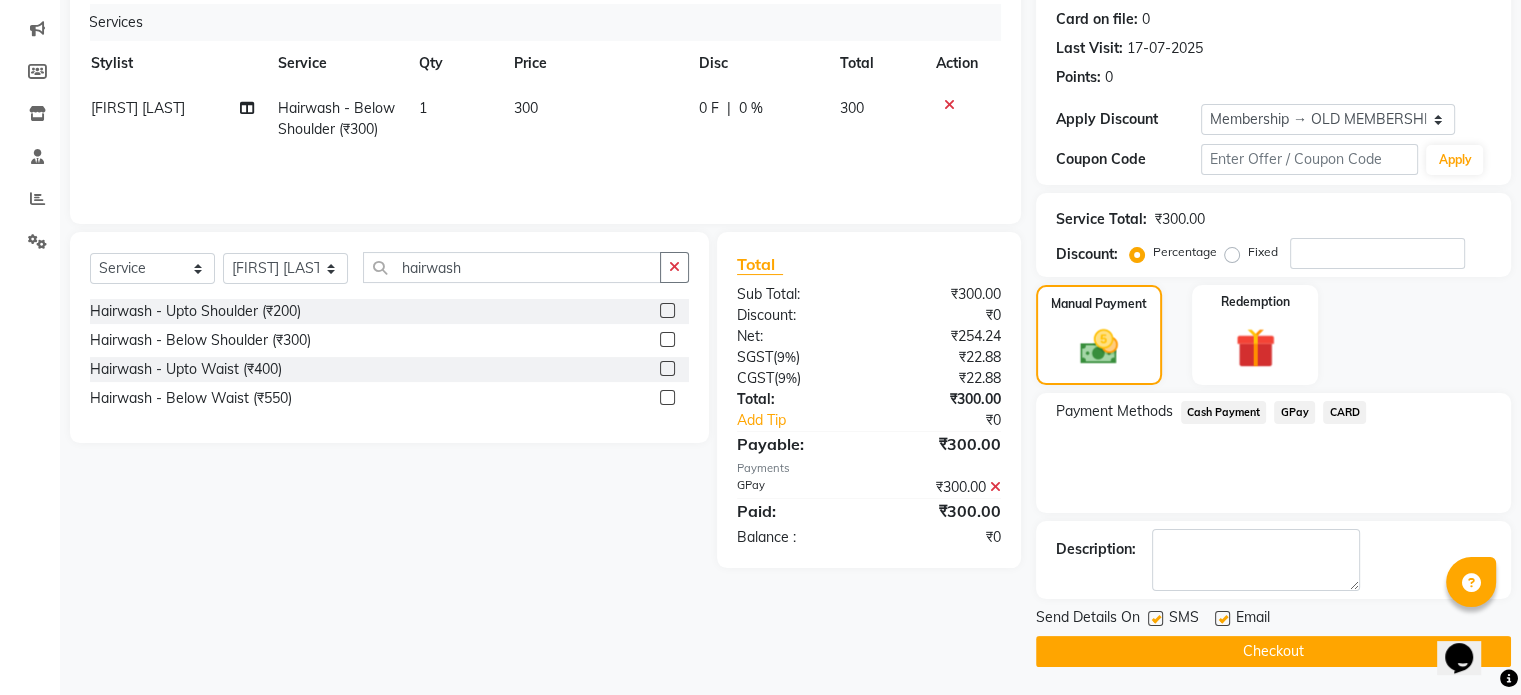 click on "Checkout" 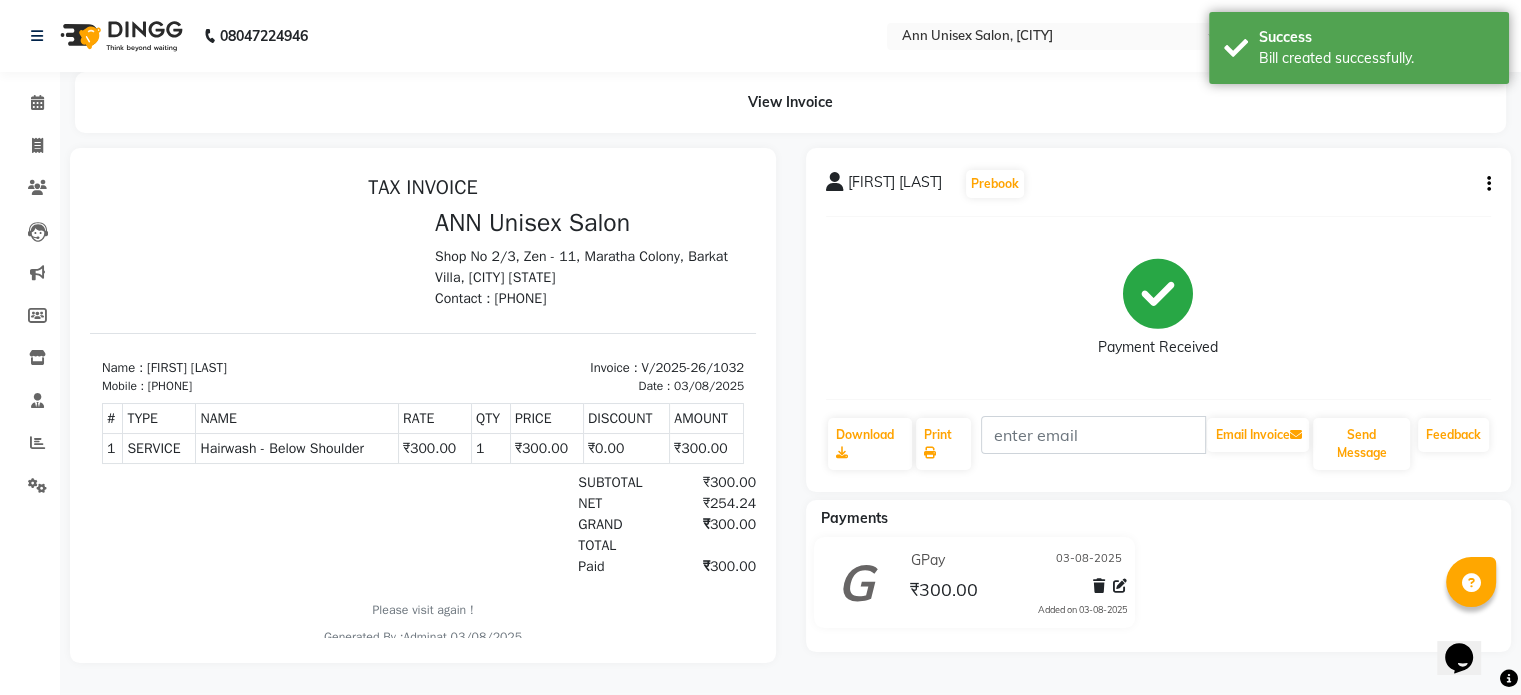 scroll, scrollTop: 0, scrollLeft: 0, axis: both 